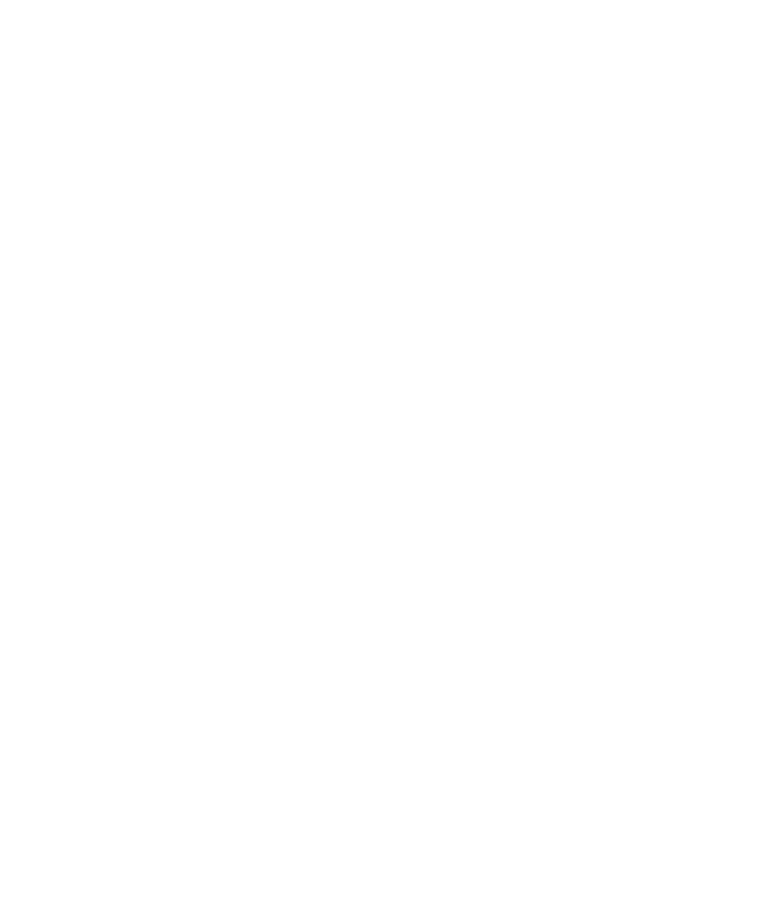 scroll, scrollTop: 0, scrollLeft: 0, axis: both 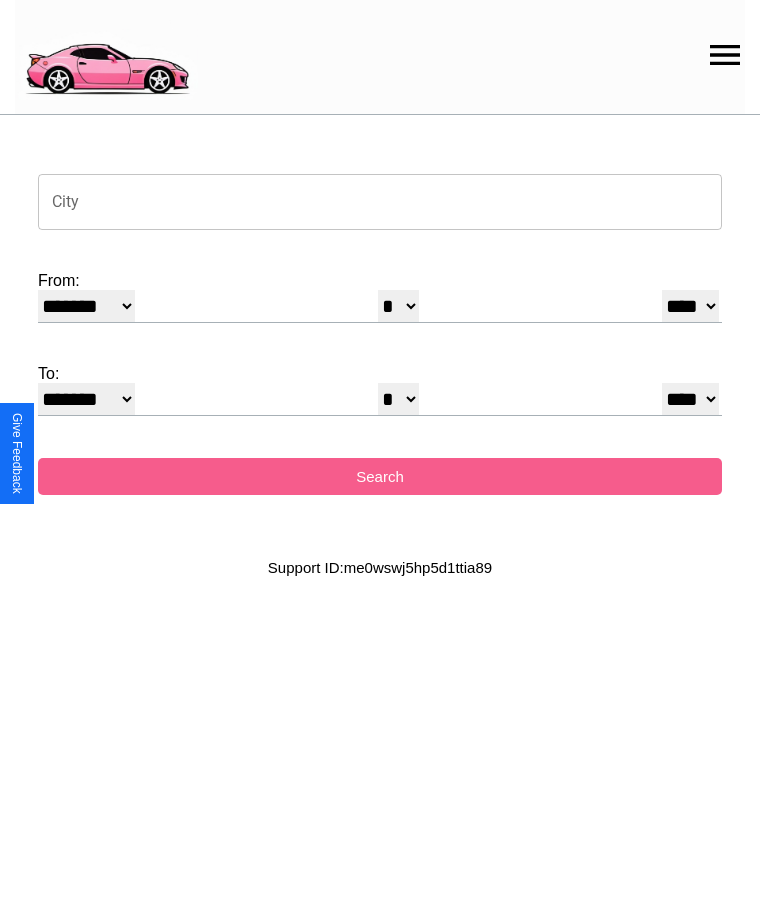 click 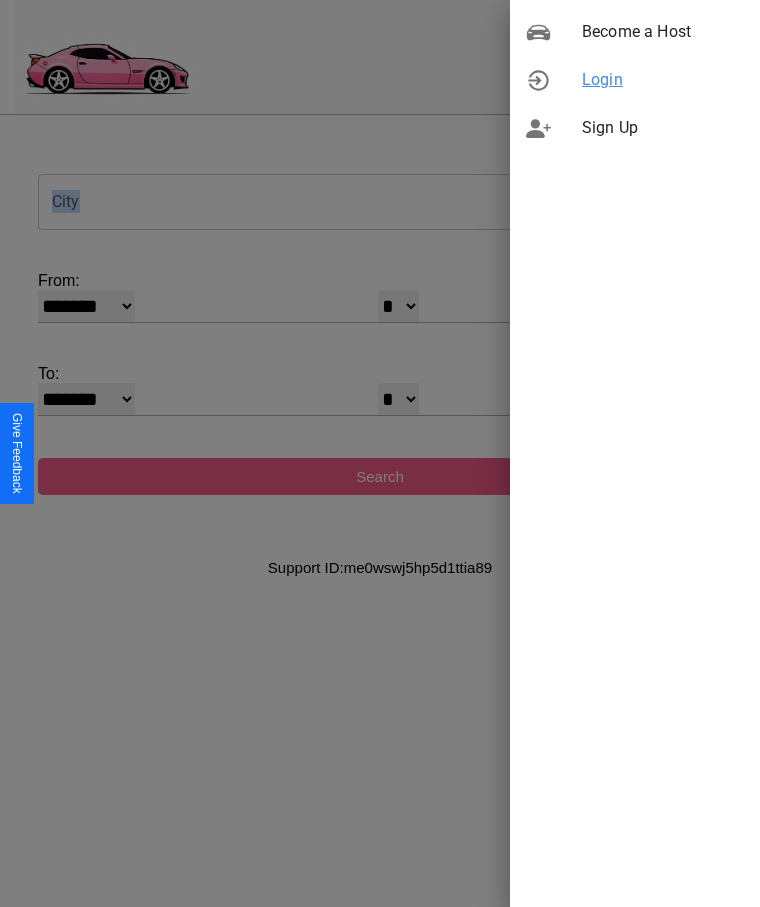 click on "Login" at bounding box center [663, 80] 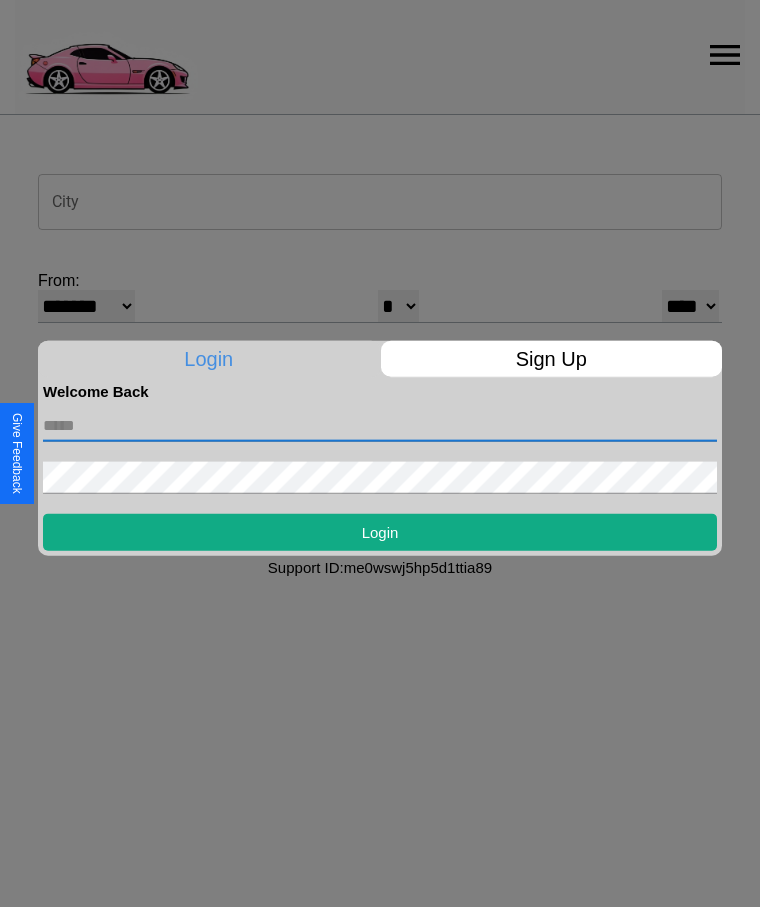 click at bounding box center (380, 425) 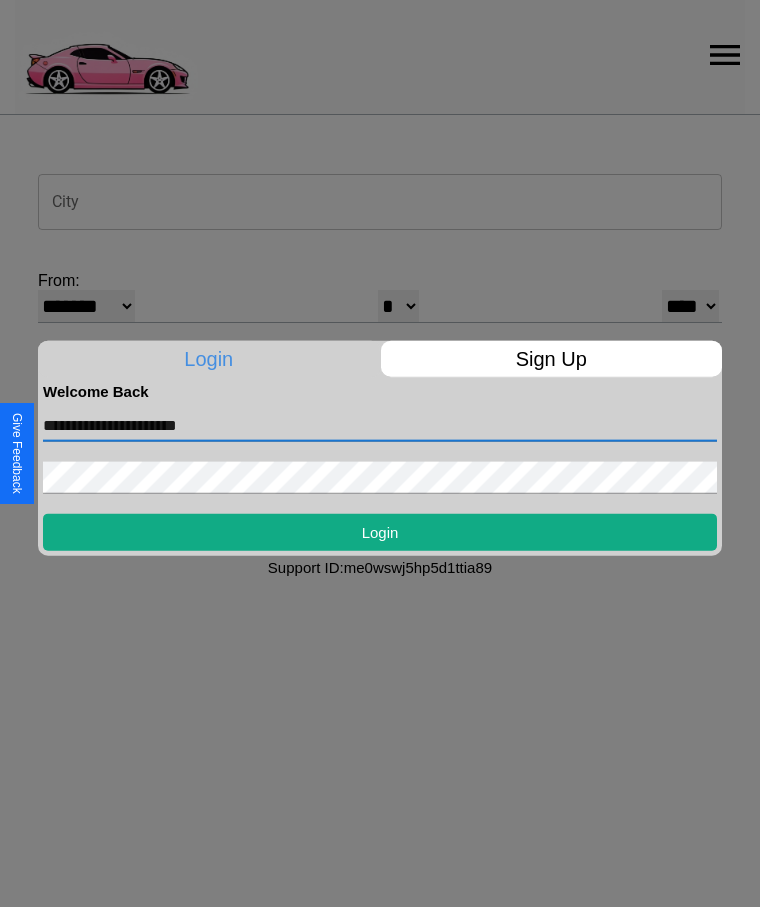 type on "**********" 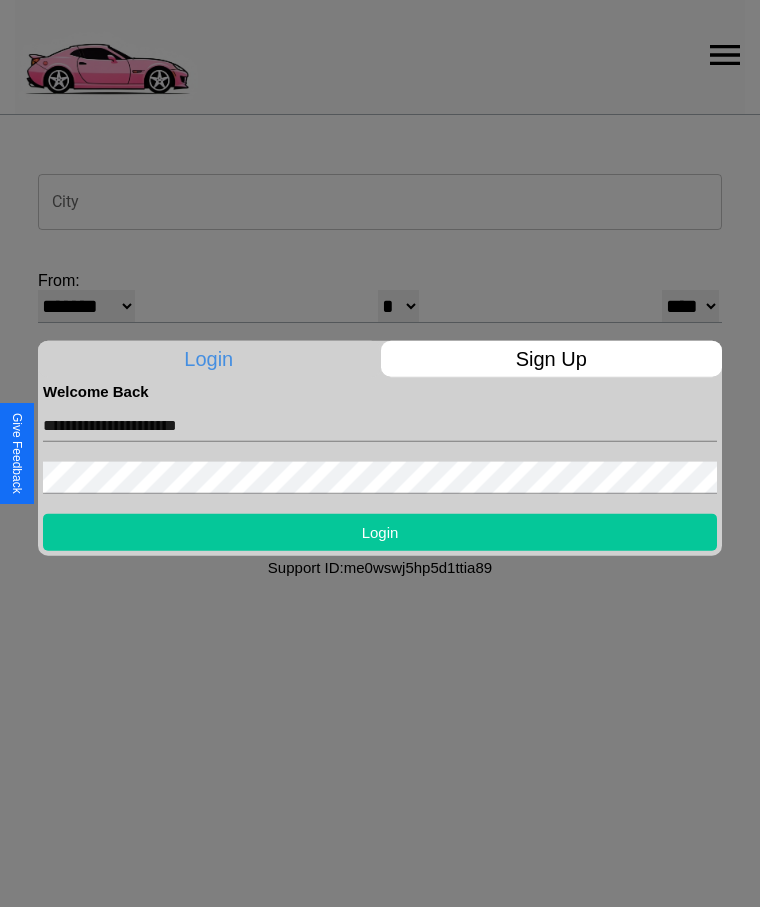 click on "Login" at bounding box center (380, 531) 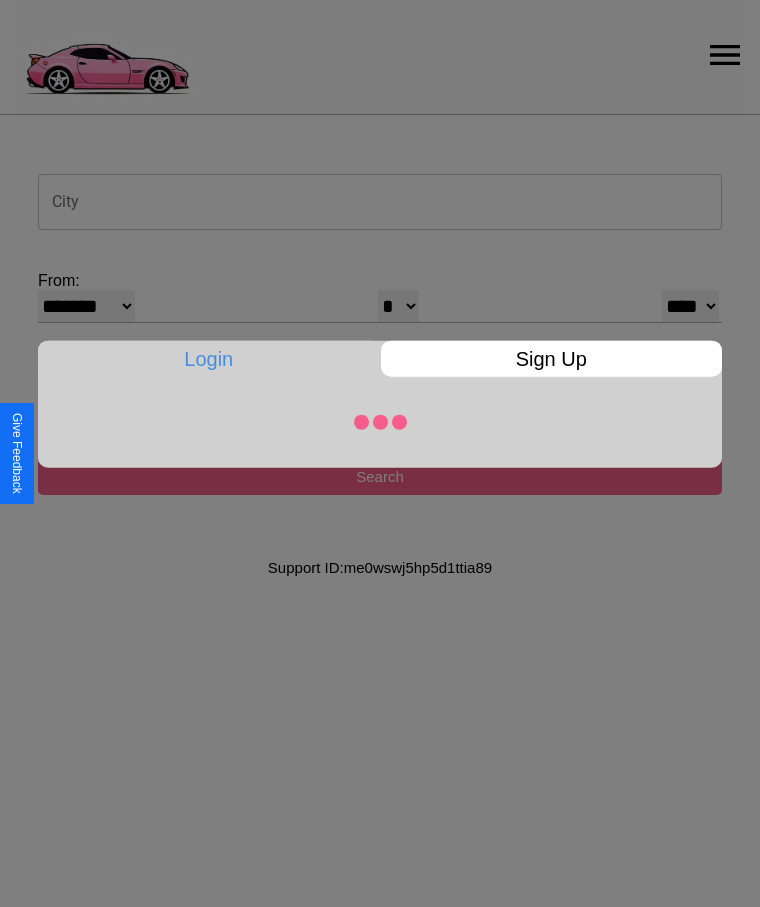 select on "*" 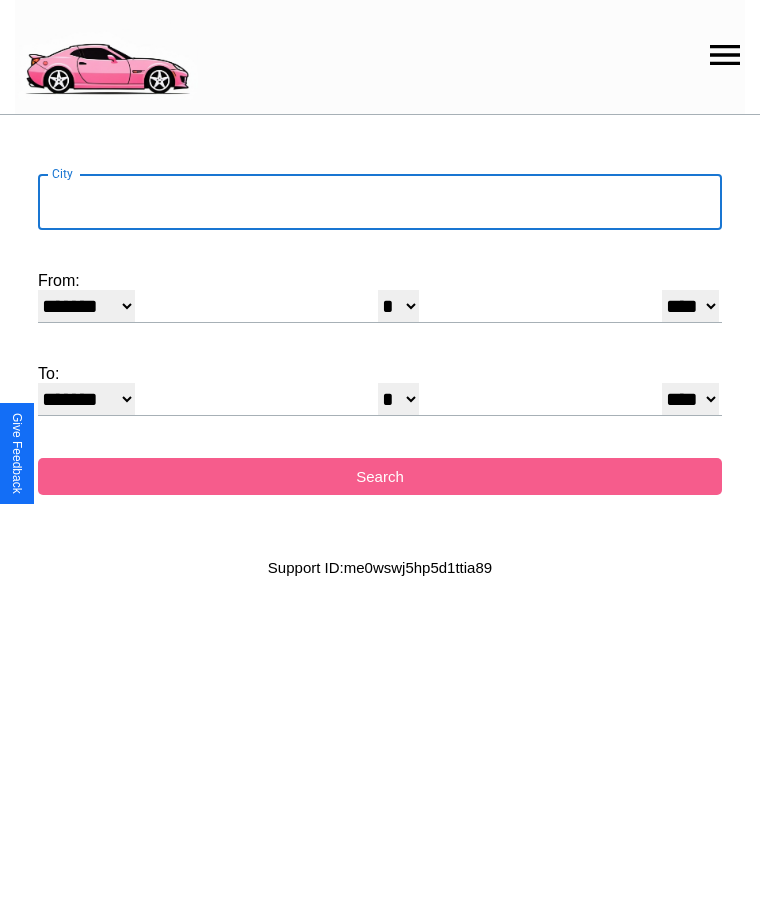 click on "City" at bounding box center [380, 202] 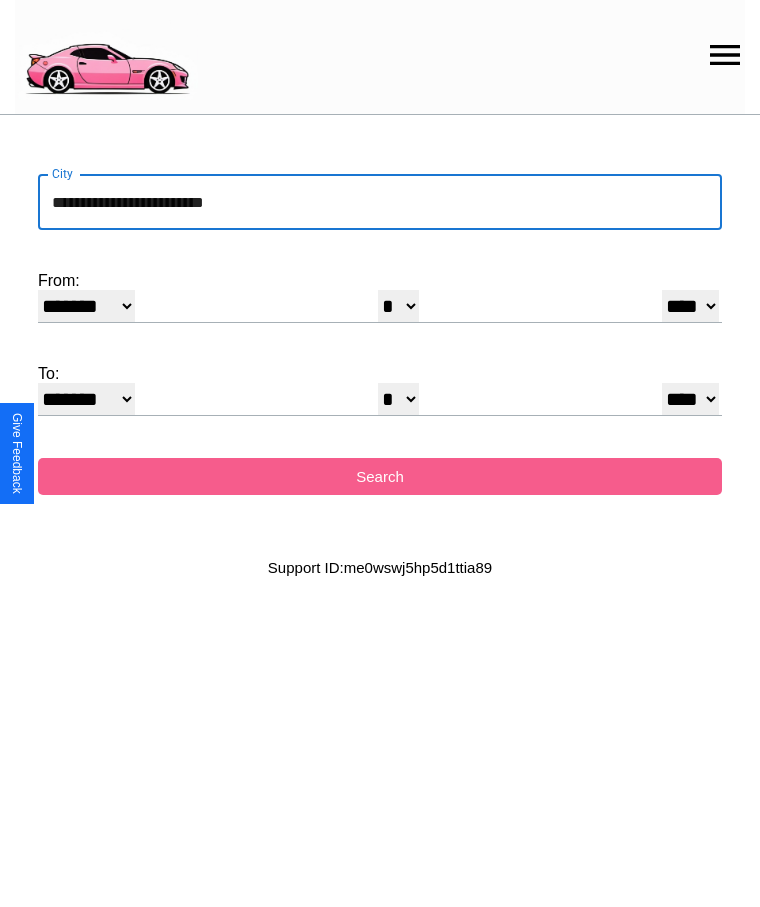 type on "**********" 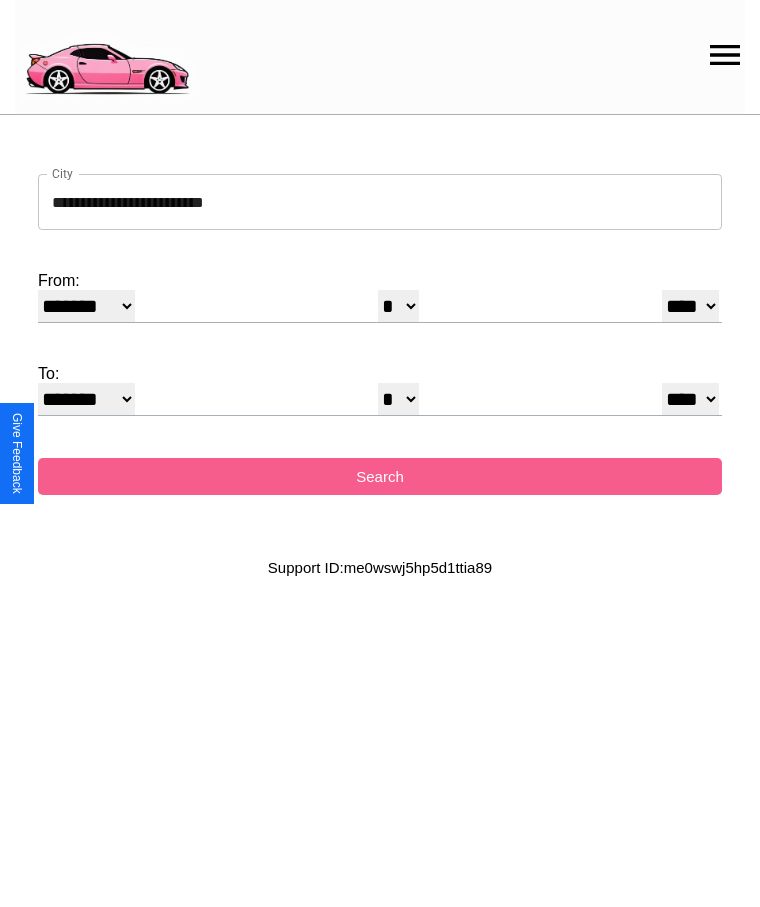 click on "******* ******** ***** ***** *** **** **** ****** ********* ******* ******** ********" at bounding box center (86, 306) 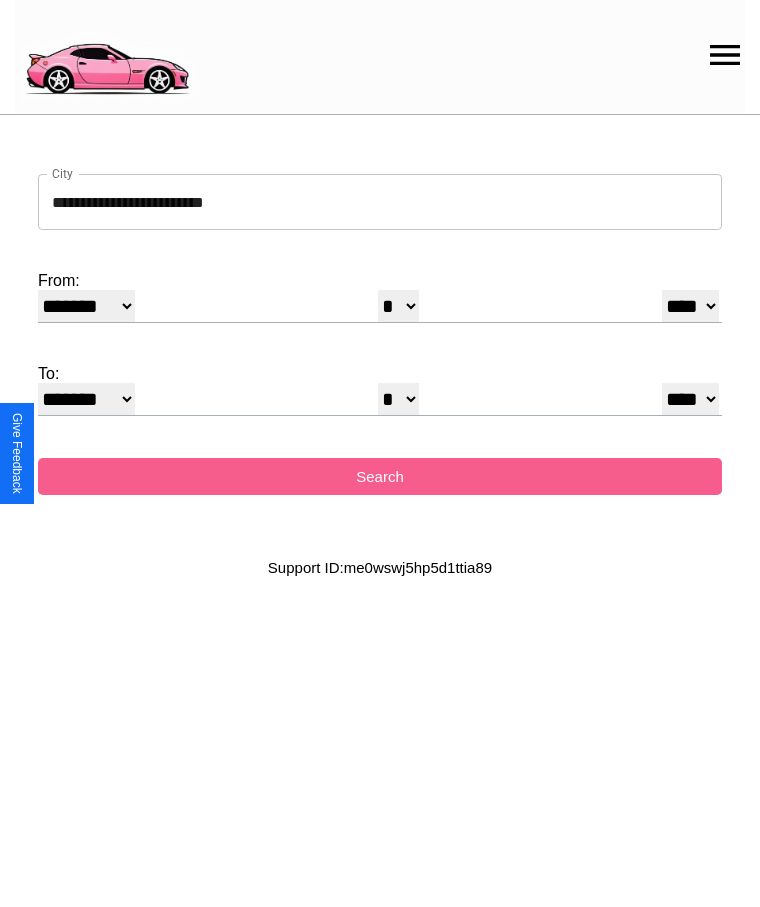 select on "*" 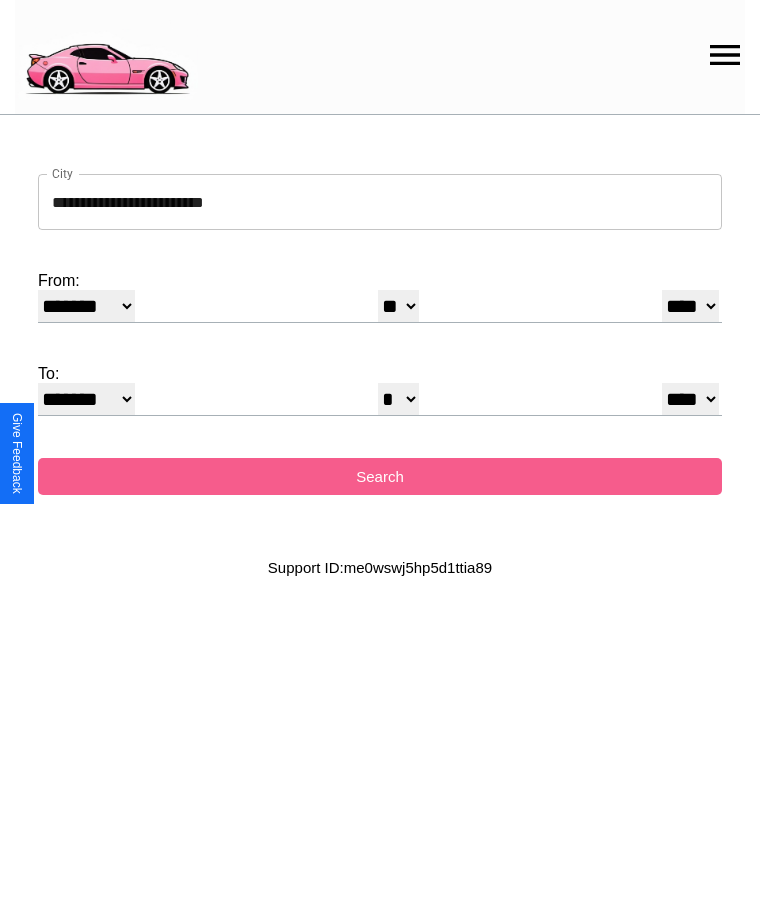 click on "**** **** **** **** **** **** **** **** **** ****" at bounding box center [690, 306] 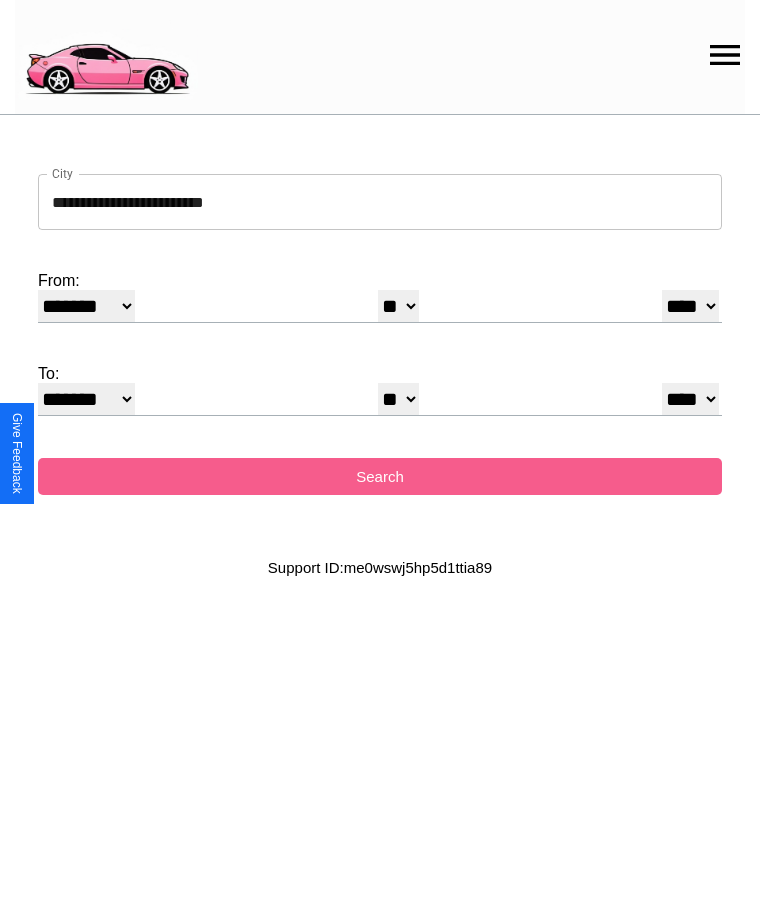 click on "* * * * * * * * * ** ** ** ** ** ** ** ** ** ** ** ** ** ** ** ** ** ** ** ** ** **" at bounding box center (398, 399) 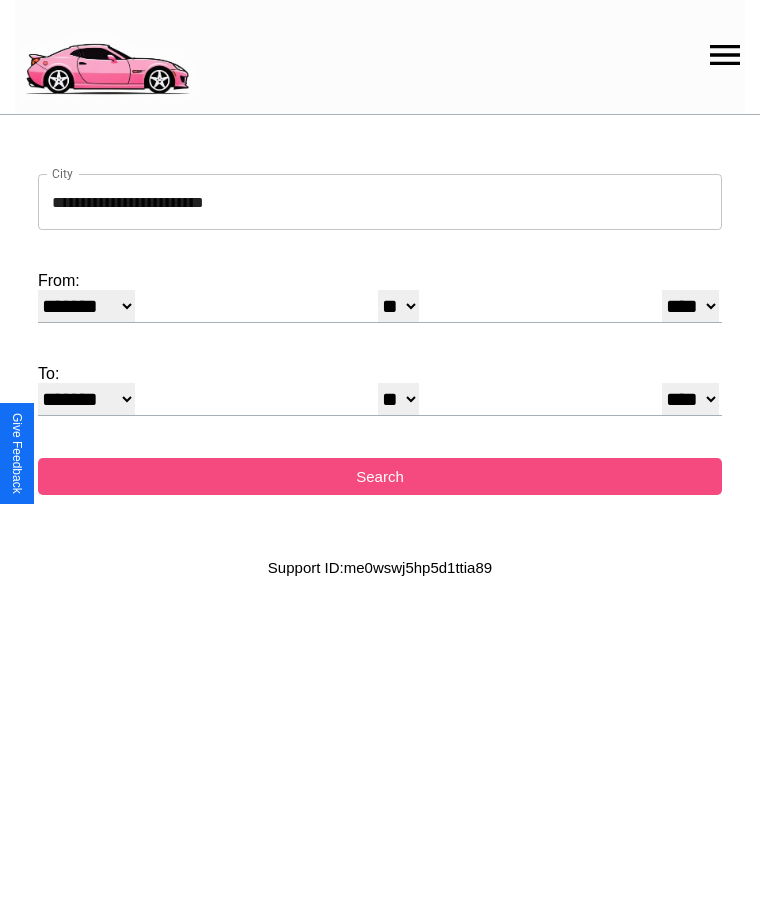 click on "Search" at bounding box center (380, 476) 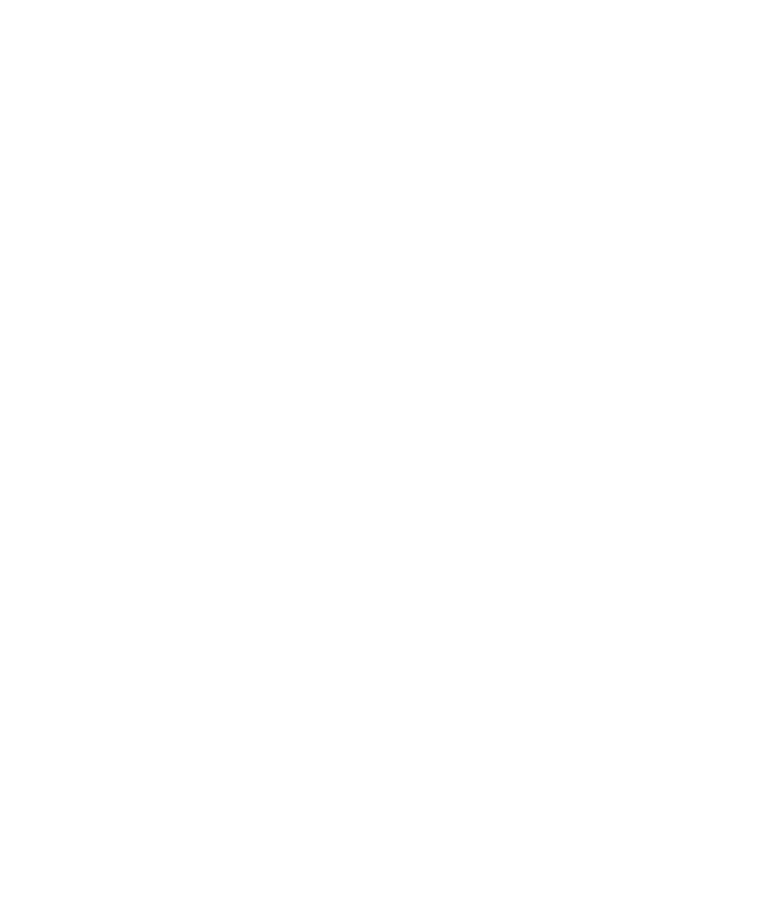 scroll, scrollTop: 0, scrollLeft: 0, axis: both 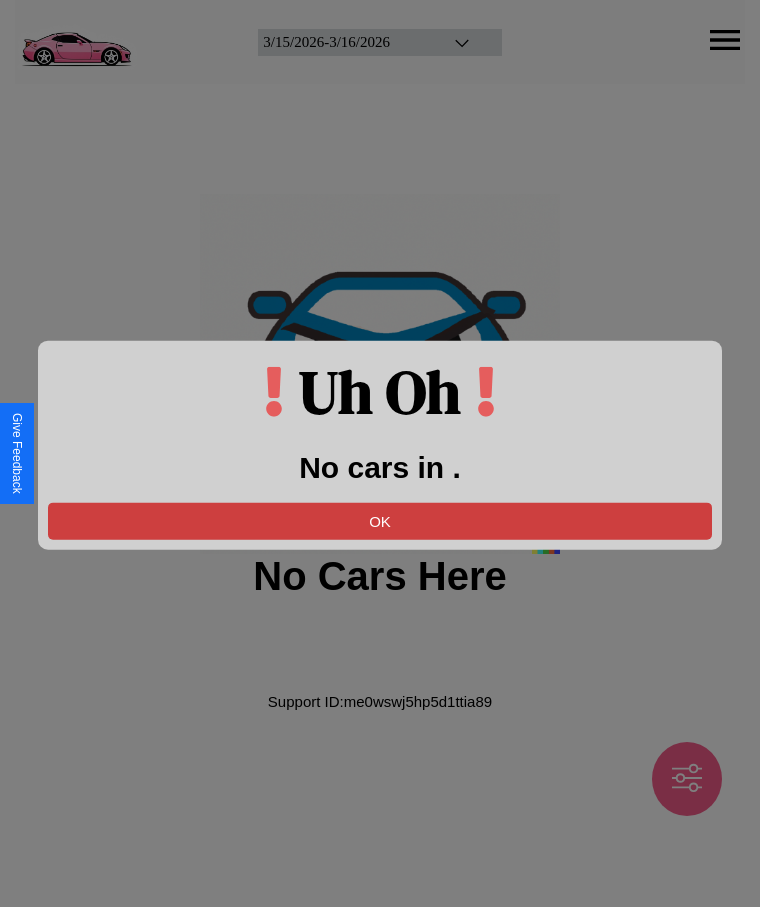 click on "OK" at bounding box center (380, 520) 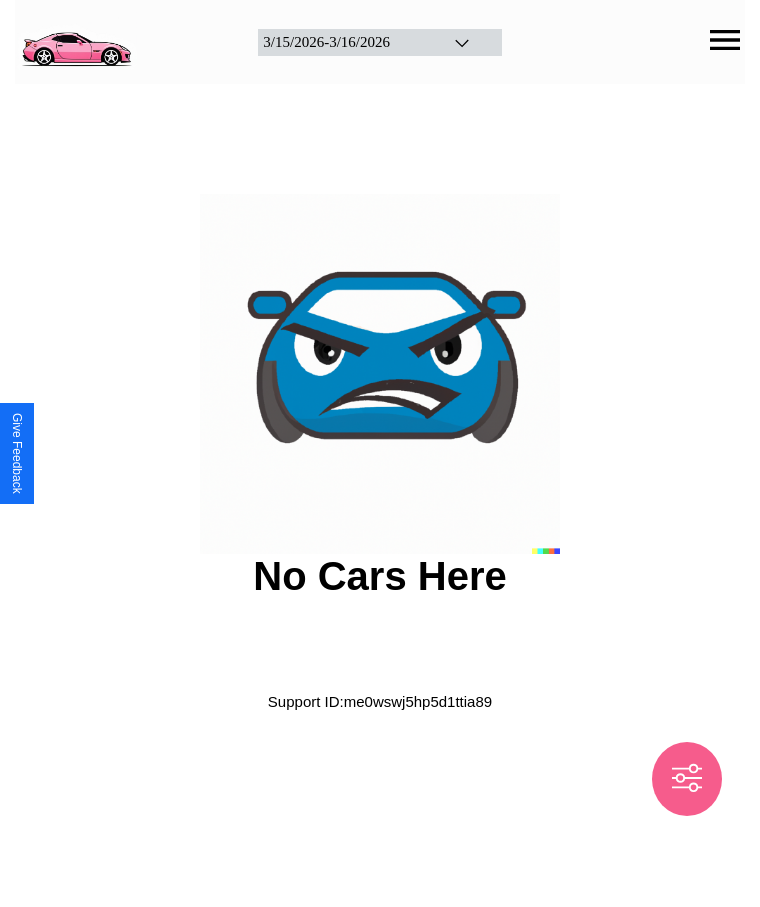 click at bounding box center [76, 40] 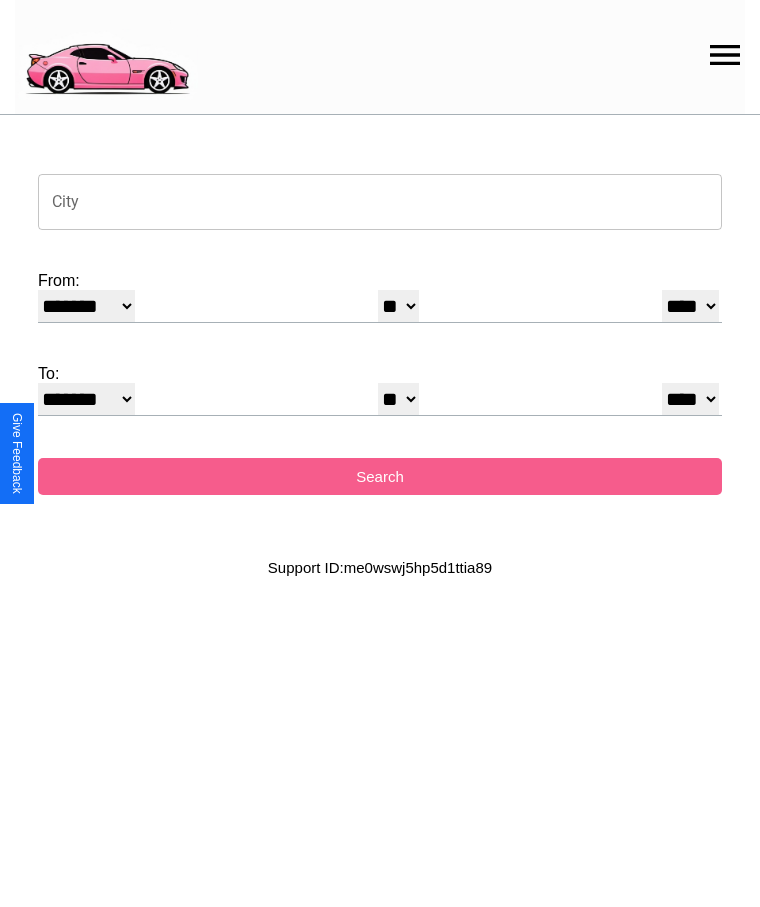 click on "City" at bounding box center (380, 202) 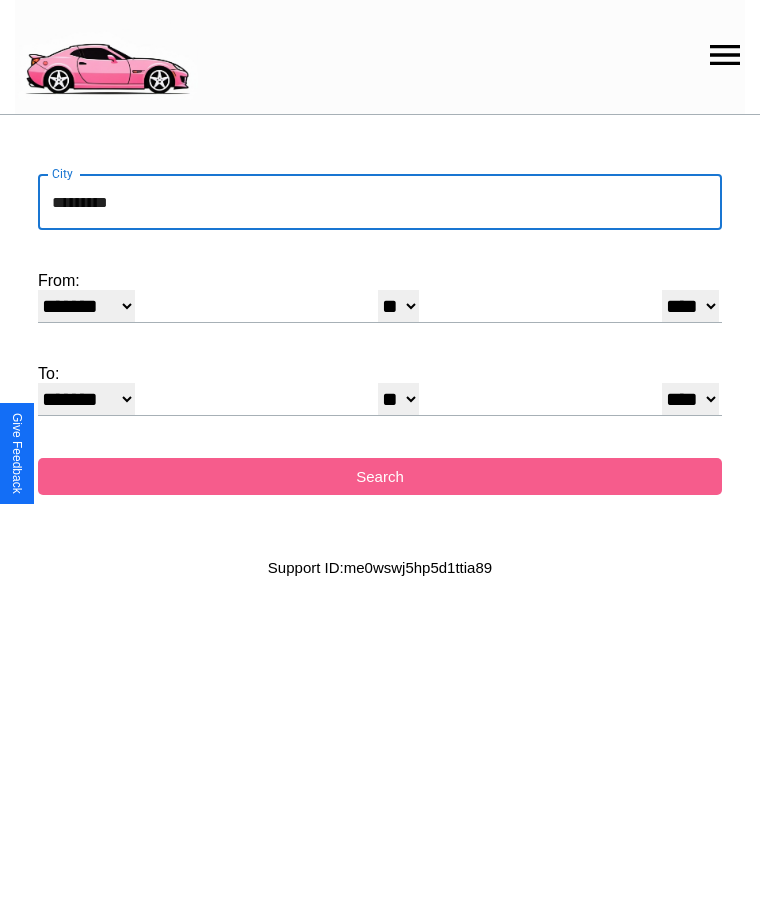 type on "*********" 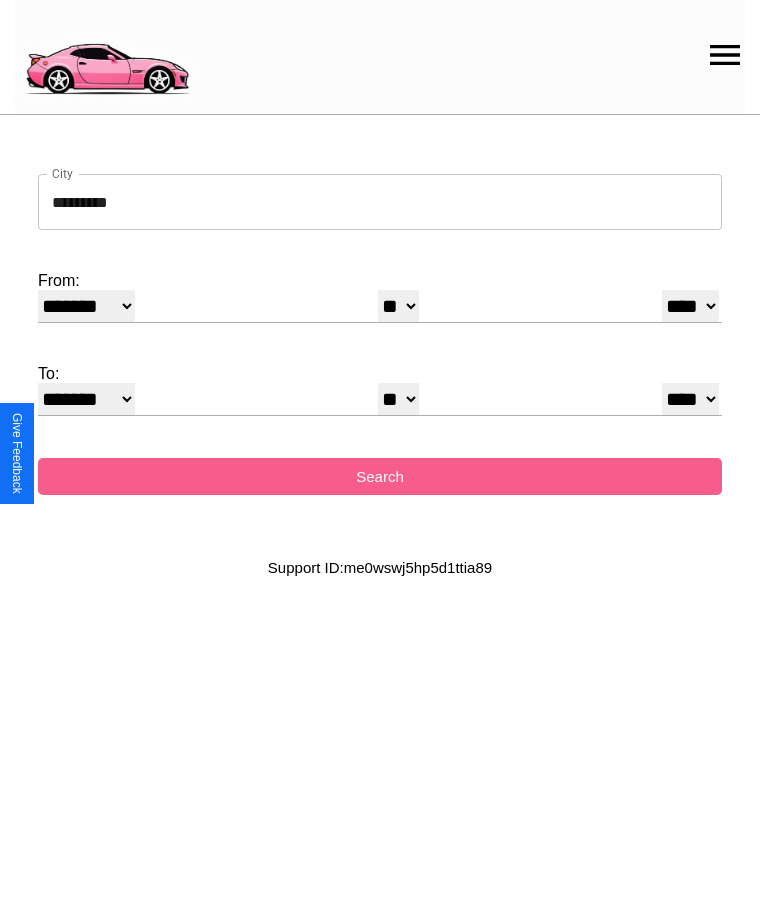 click on "******* ******** ***** ***** *** **** **** ****** ********* ******* ******** ********" at bounding box center [86, 306] 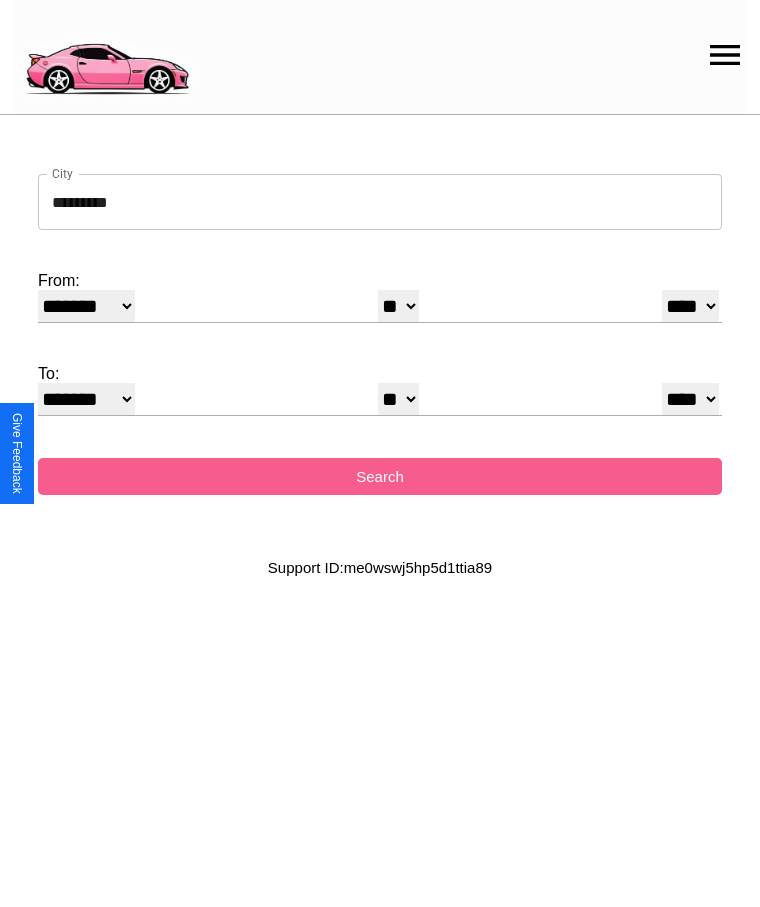 select on "*" 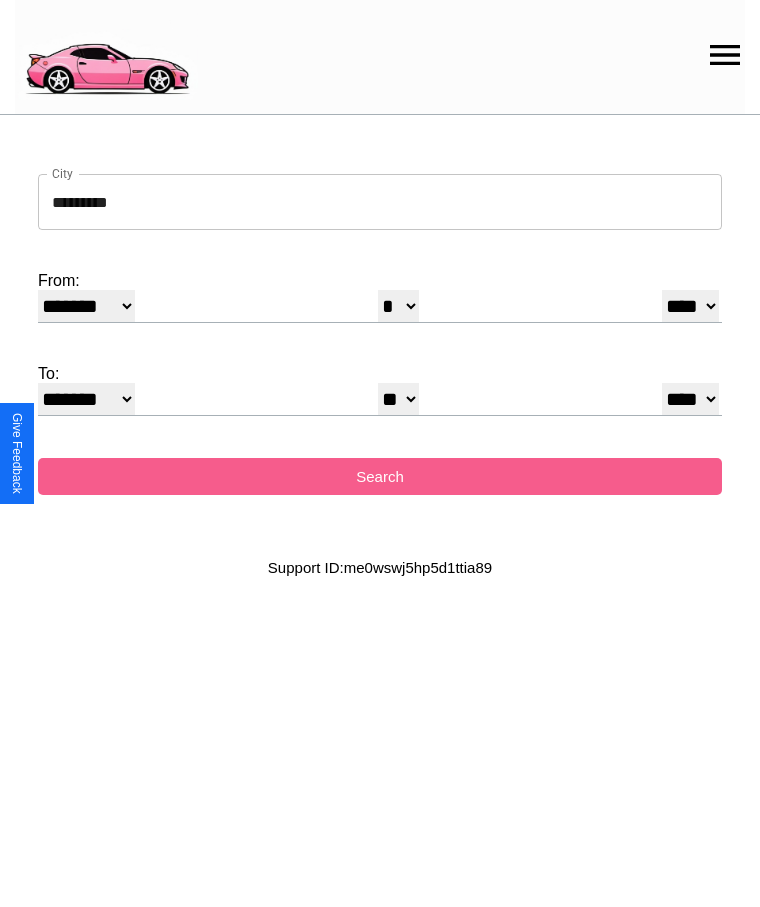 click on "**** **** **** **** **** **** **** **** **** ****" at bounding box center (690, 306) 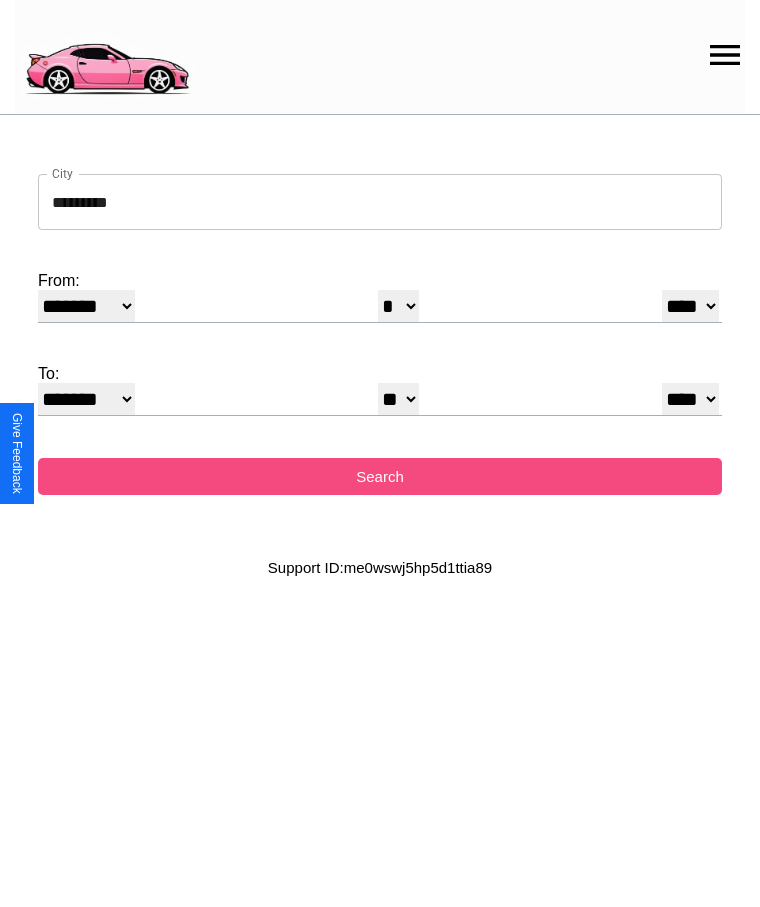 click on "Search" at bounding box center [380, 476] 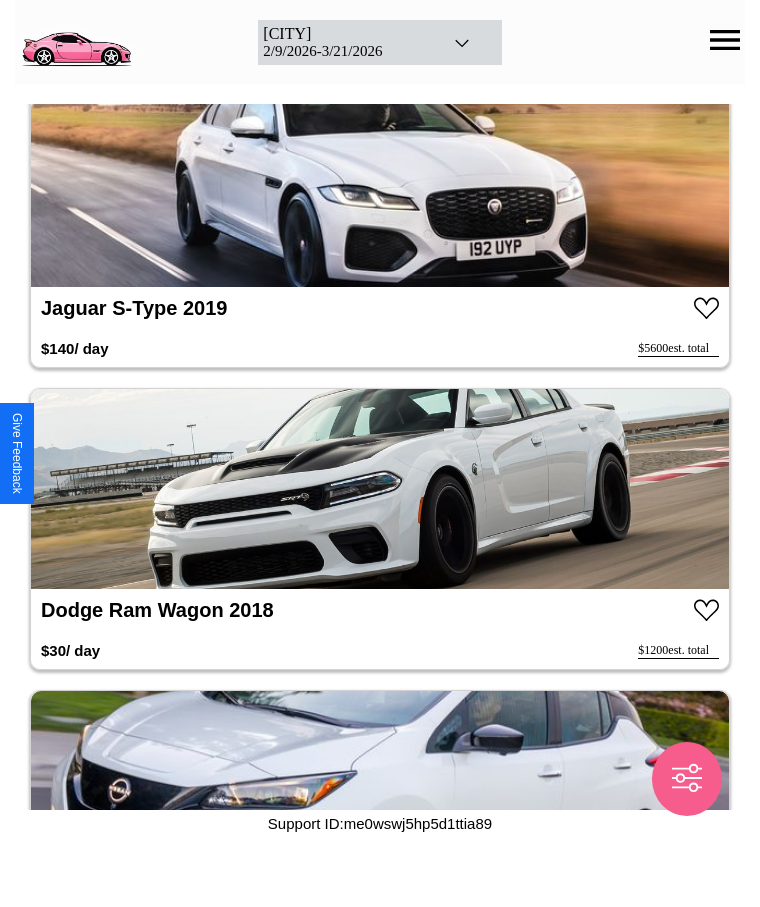 scroll, scrollTop: 2234, scrollLeft: 0, axis: vertical 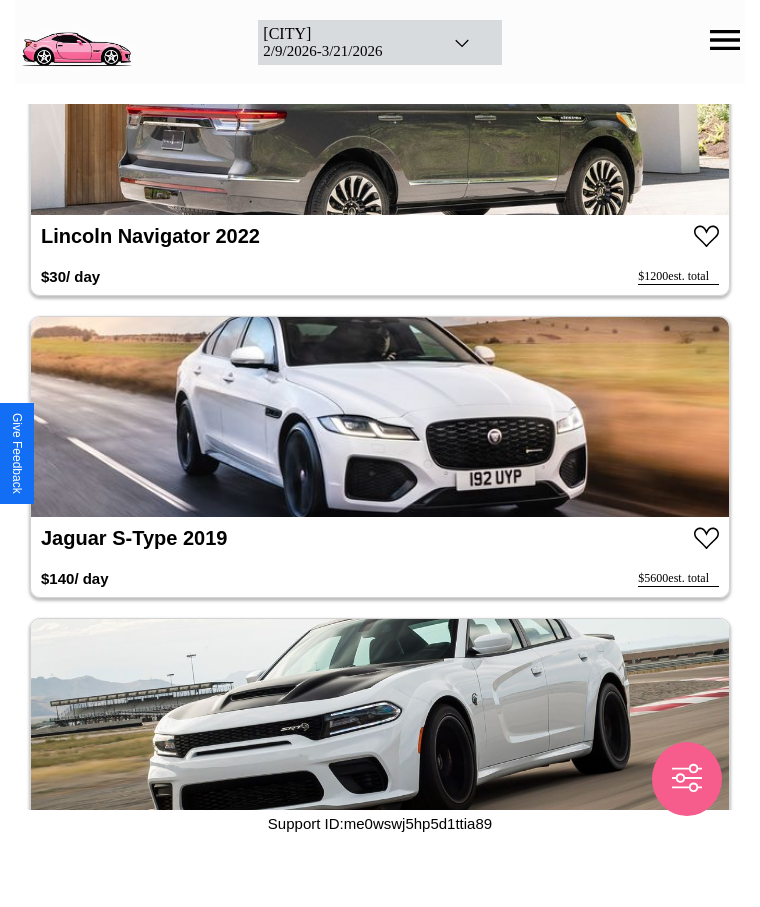 click at bounding box center [380, 417] 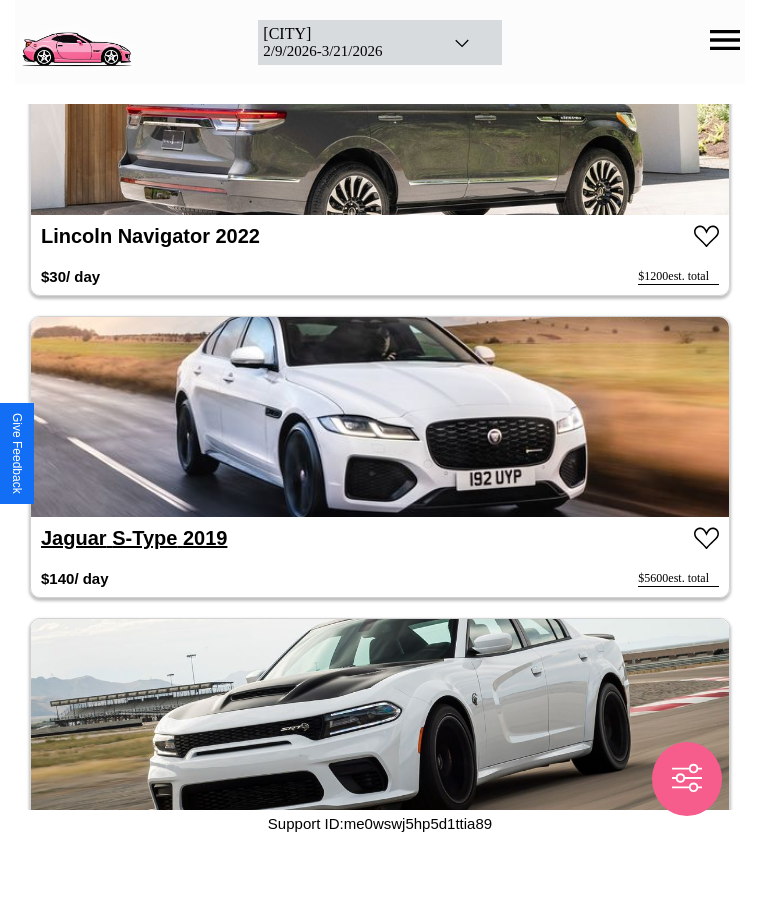 click on "Jaguar   S-Type   2019" at bounding box center [134, 538] 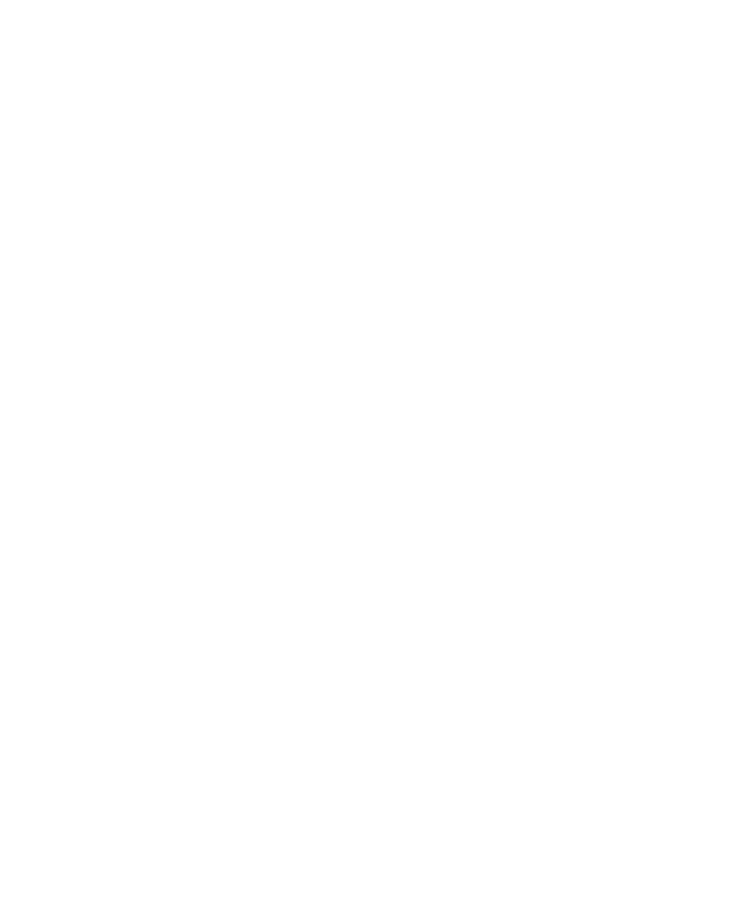 scroll, scrollTop: 0, scrollLeft: 0, axis: both 